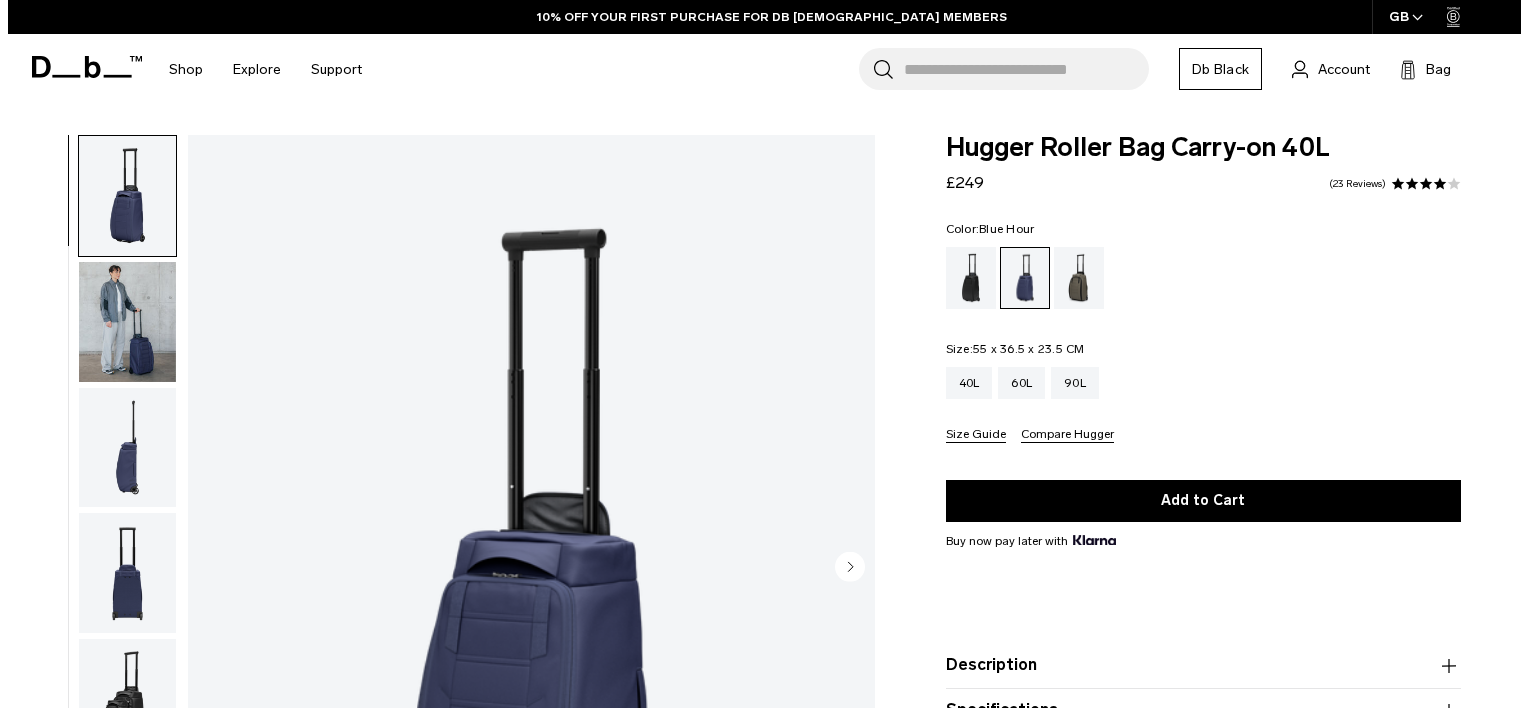 scroll, scrollTop: 0, scrollLeft: 0, axis: both 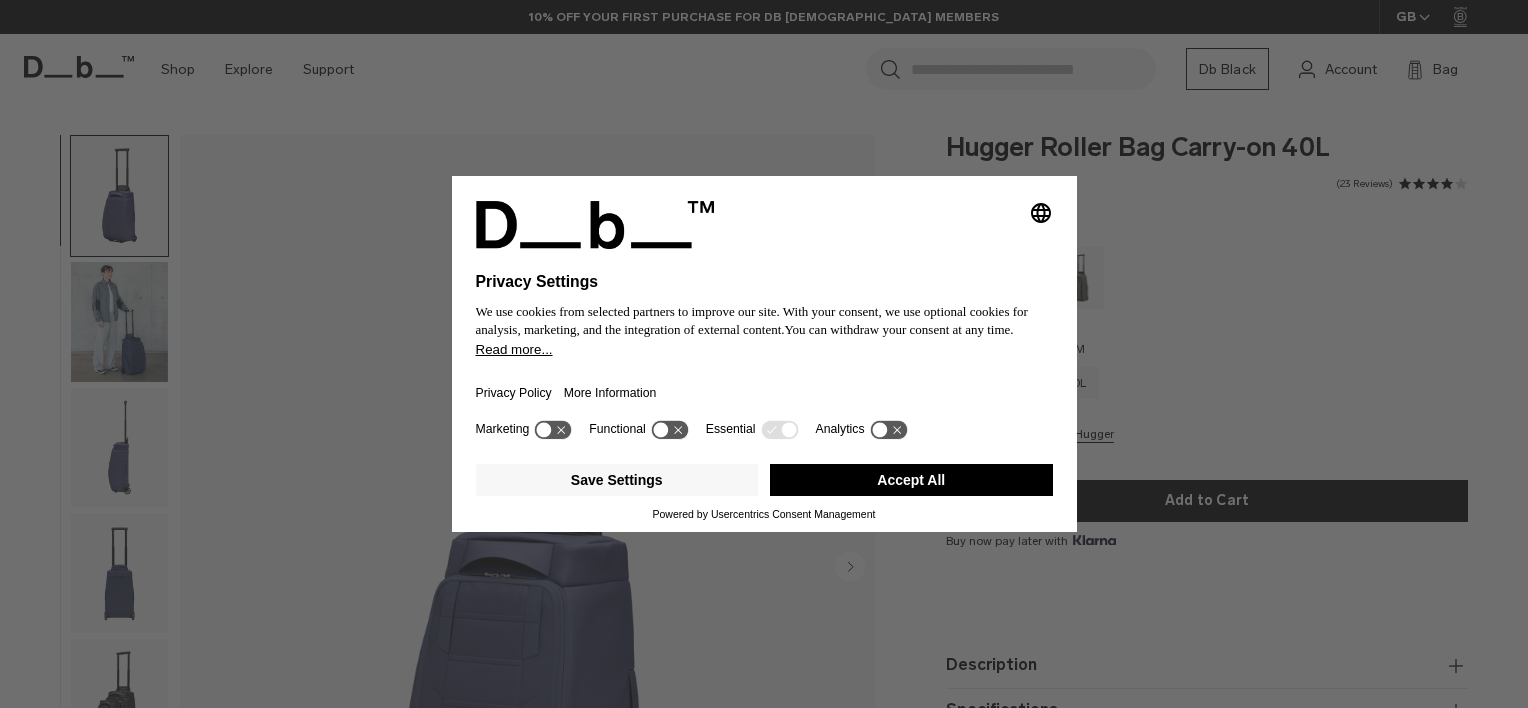 click on "Accept All" at bounding box center [911, 480] 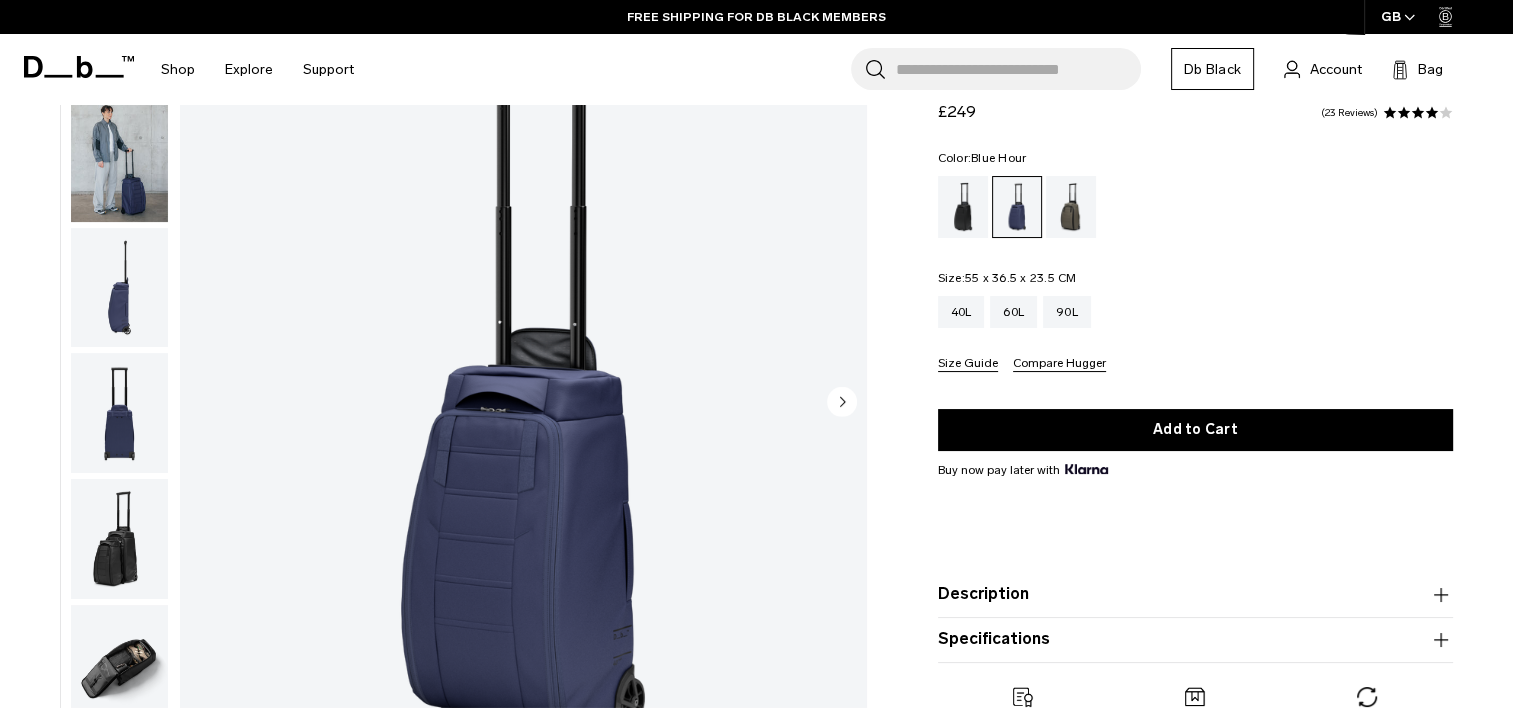 scroll, scrollTop: 236, scrollLeft: 0, axis: vertical 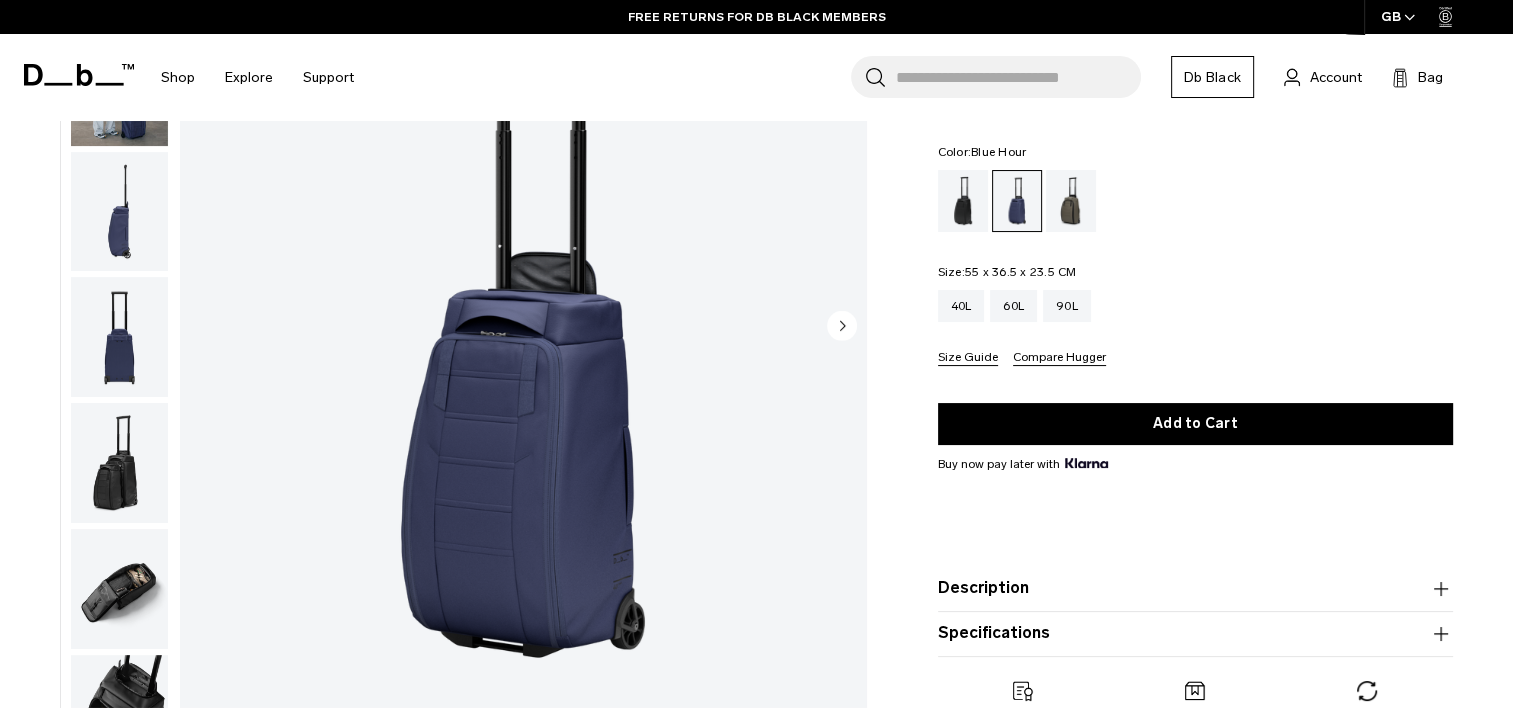 click at bounding box center (119, 463) 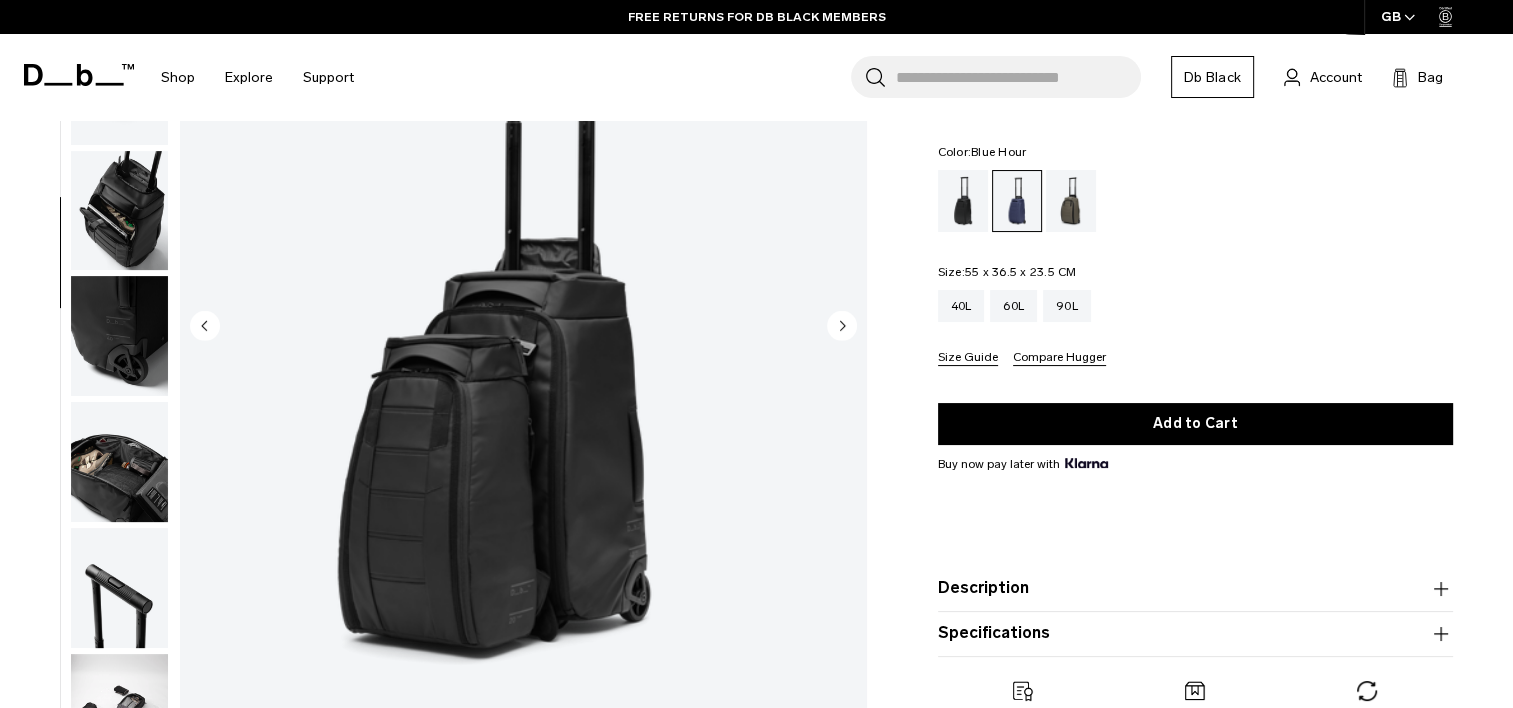 click at bounding box center (119, 462) 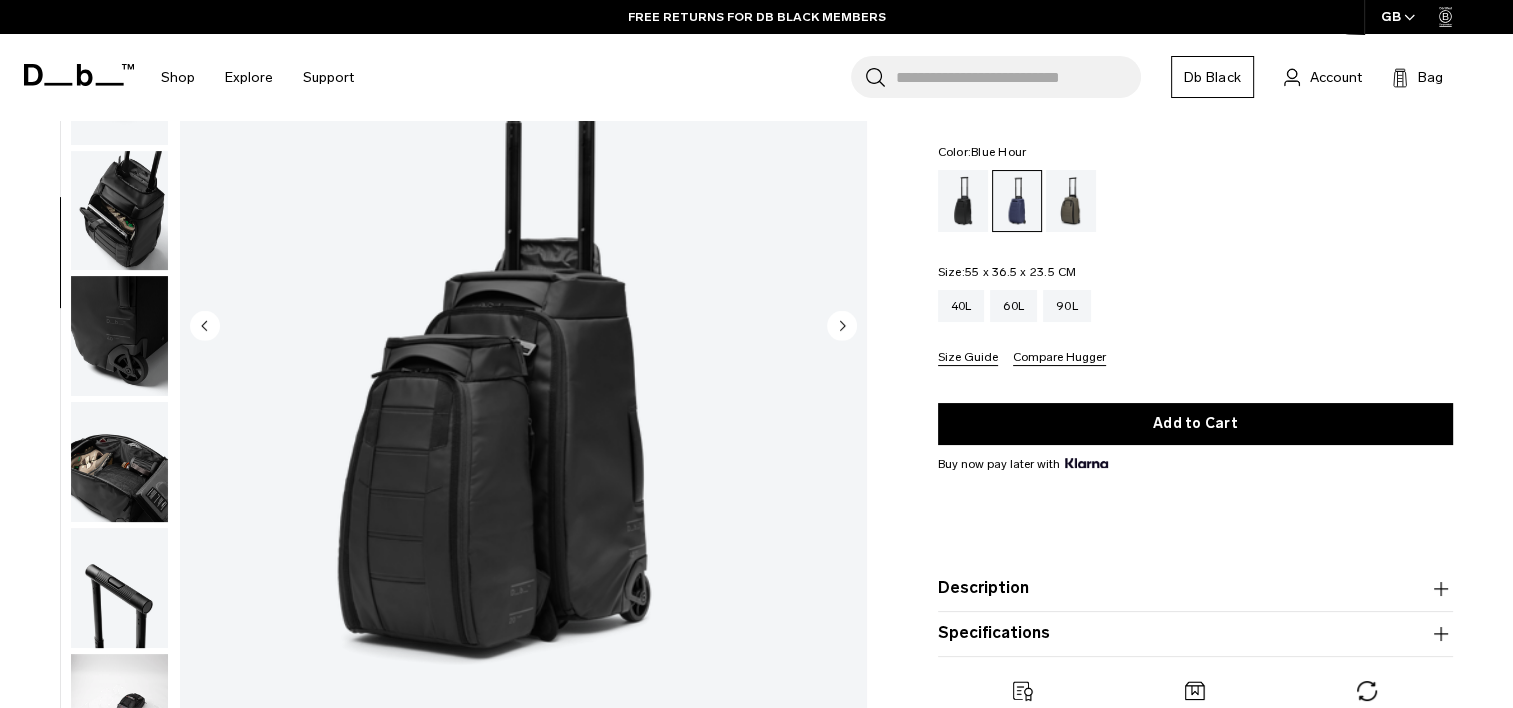 scroll, scrollTop: 524, scrollLeft: 0, axis: vertical 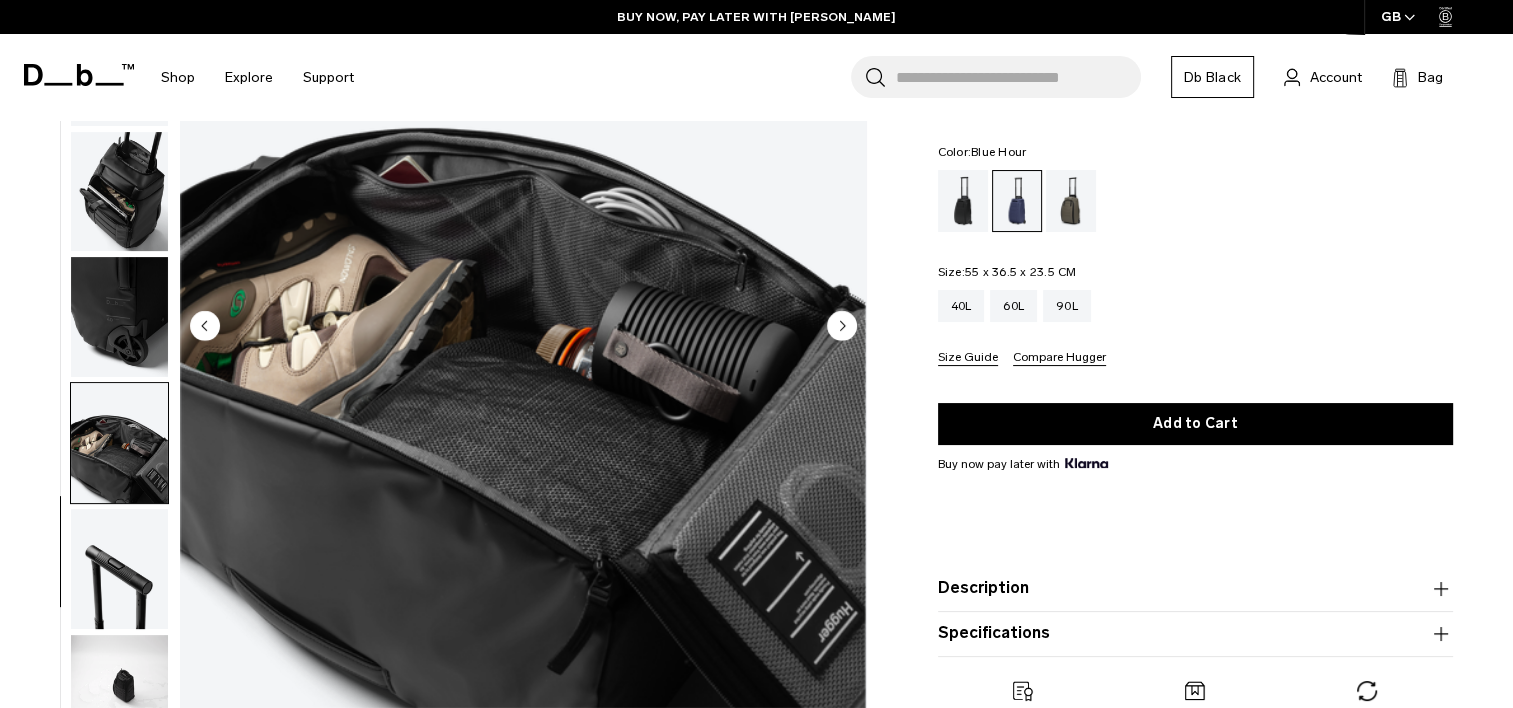 click at bounding box center (119, 443) 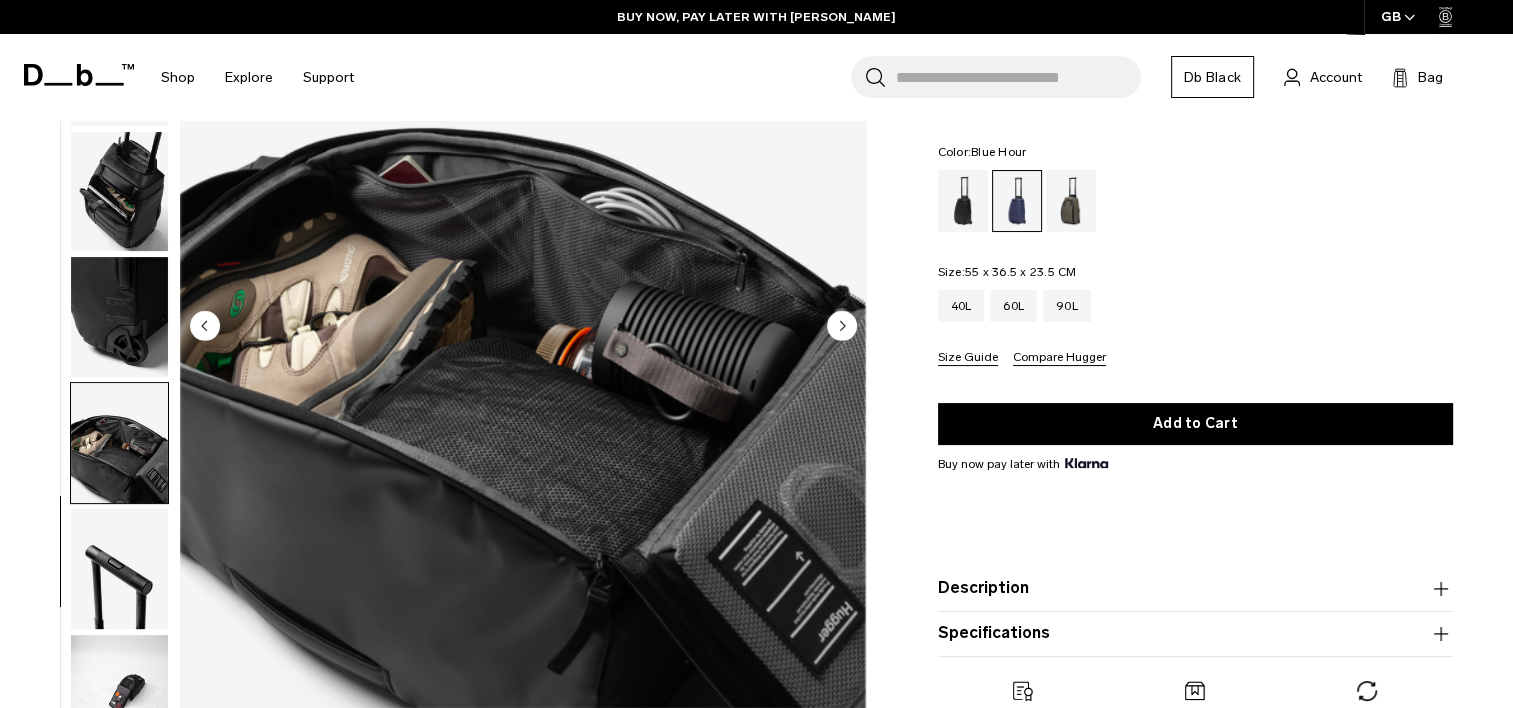 click at bounding box center [119, 569] 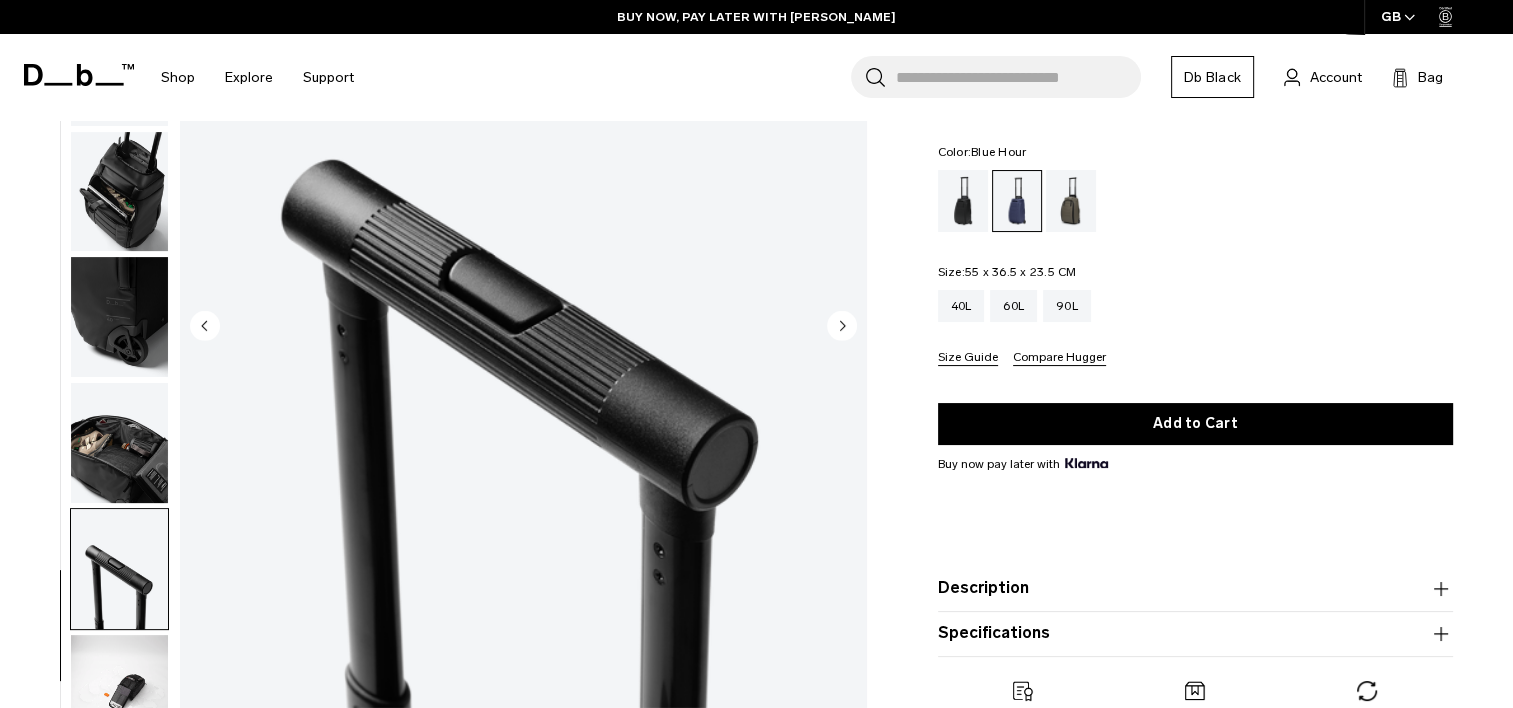 click at bounding box center (119, 695) 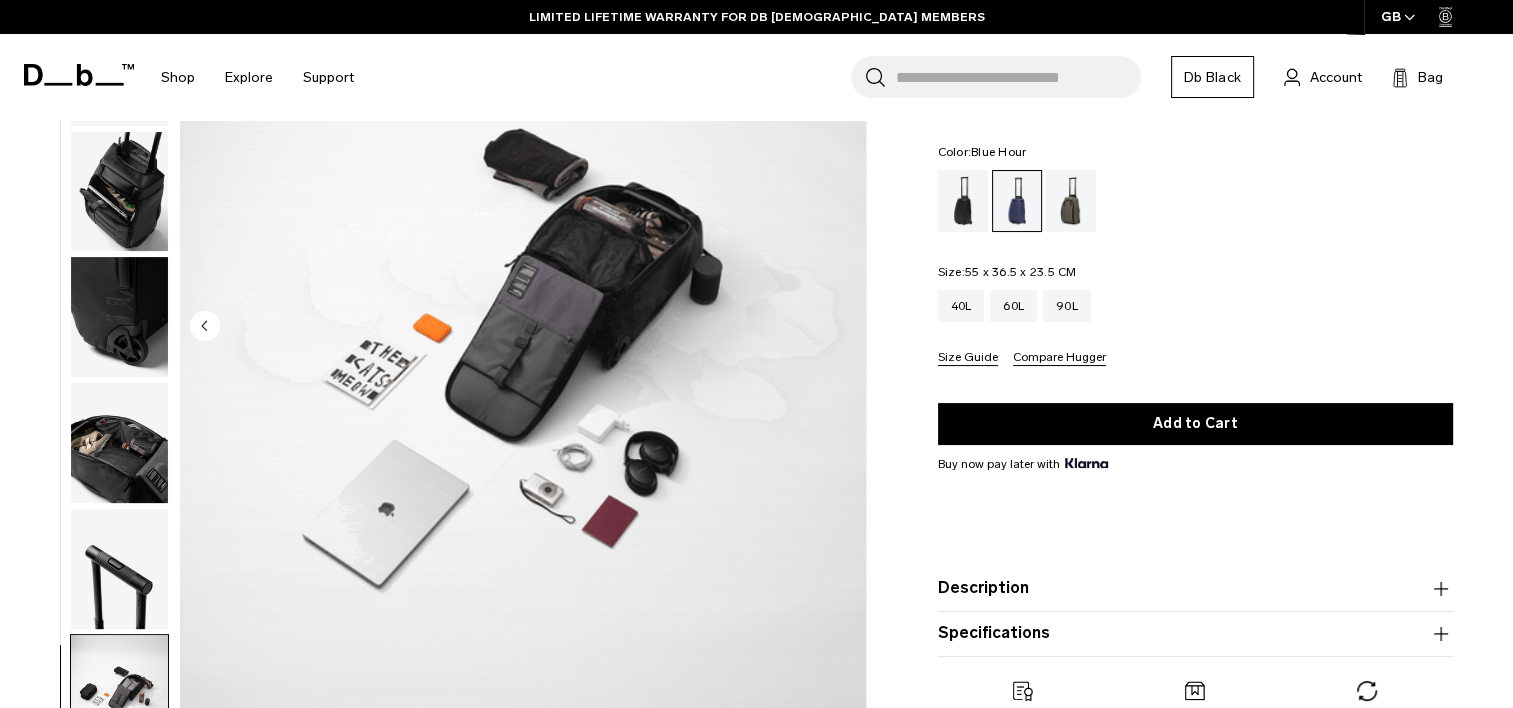 click at bounding box center [119, 317] 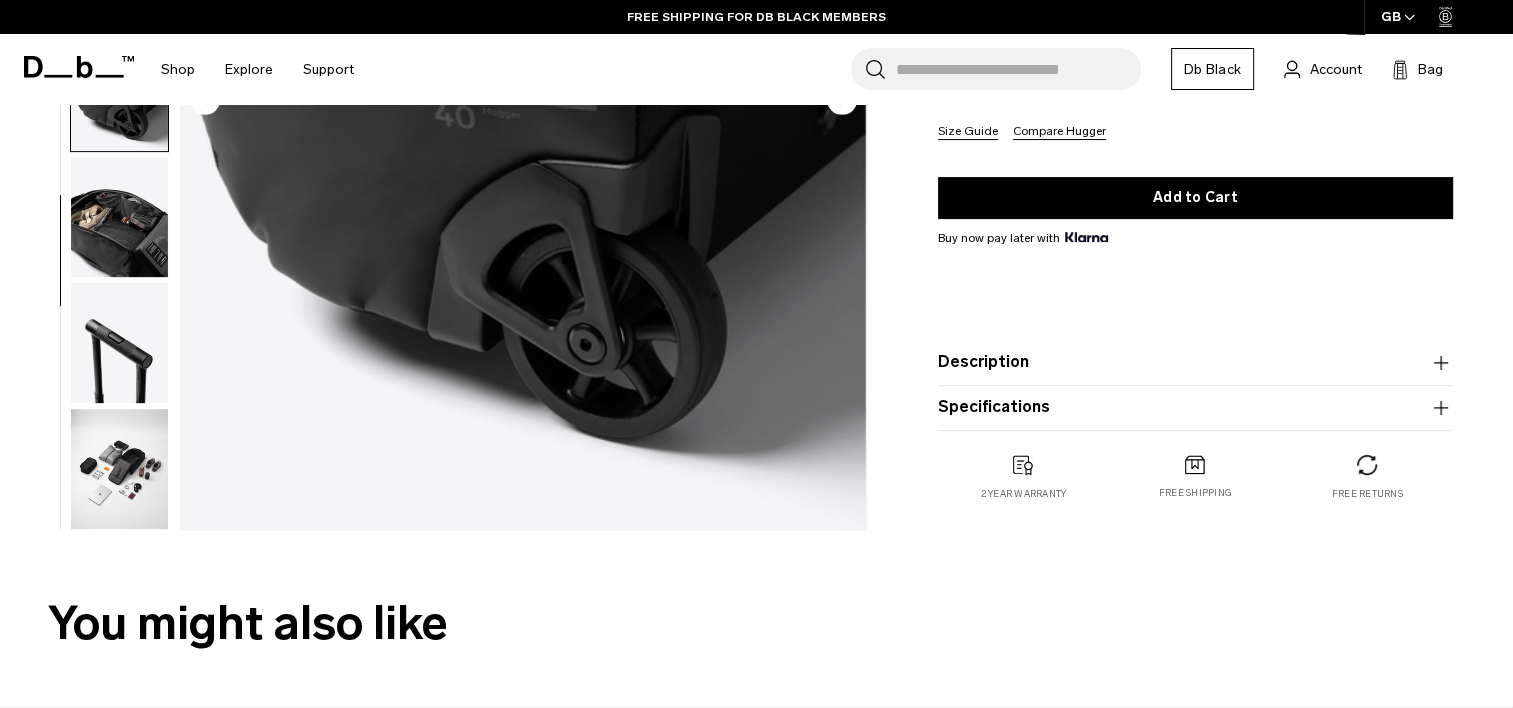 scroll, scrollTop: 0, scrollLeft: 0, axis: both 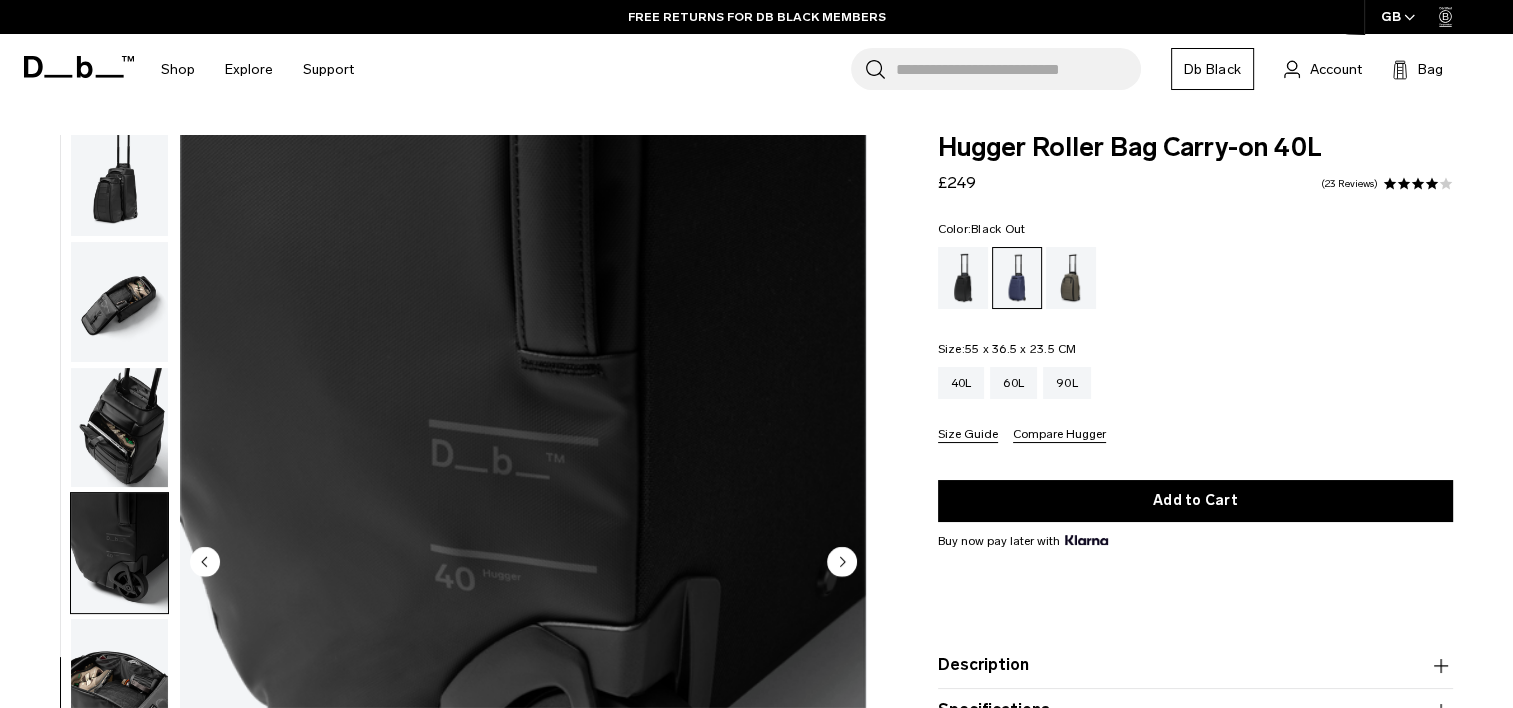 click at bounding box center [963, 278] 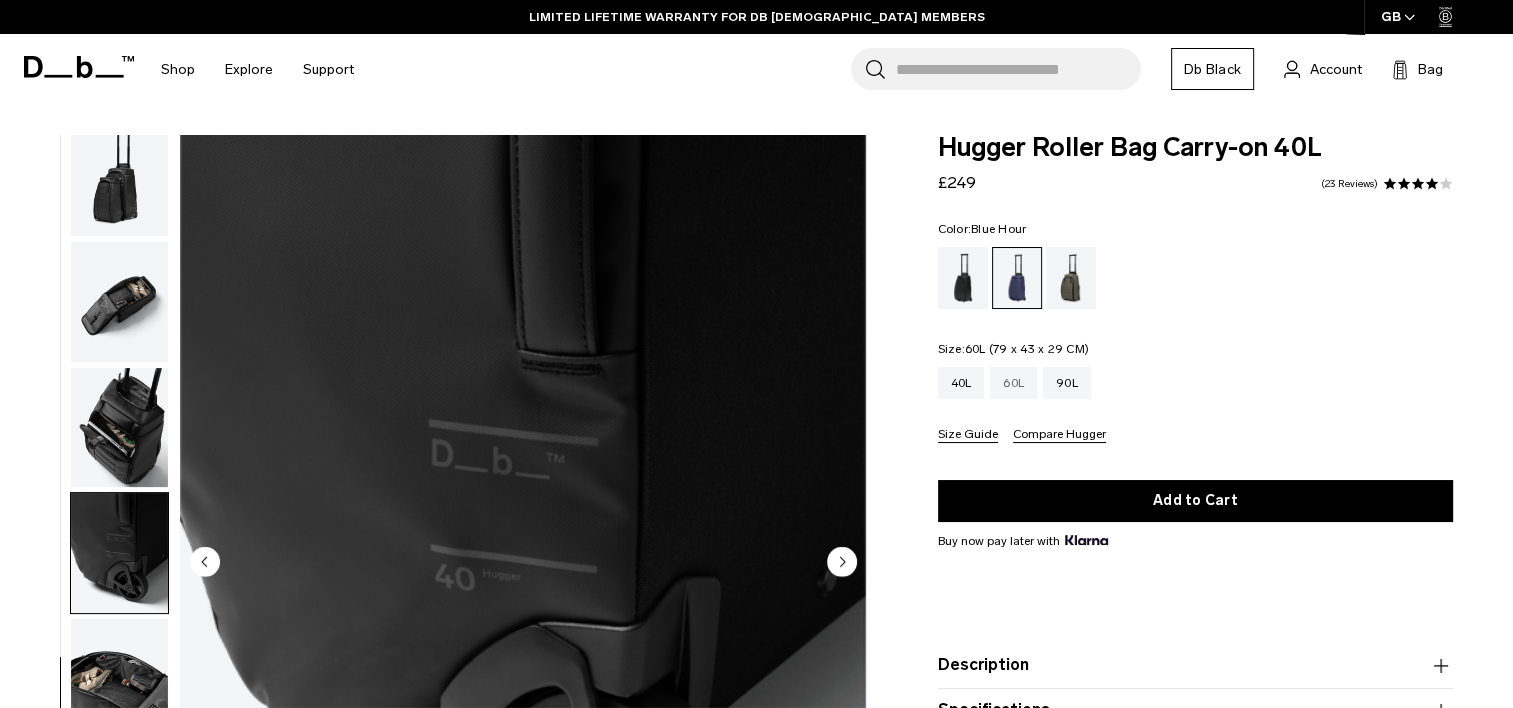 click on "60L" at bounding box center [1013, 383] 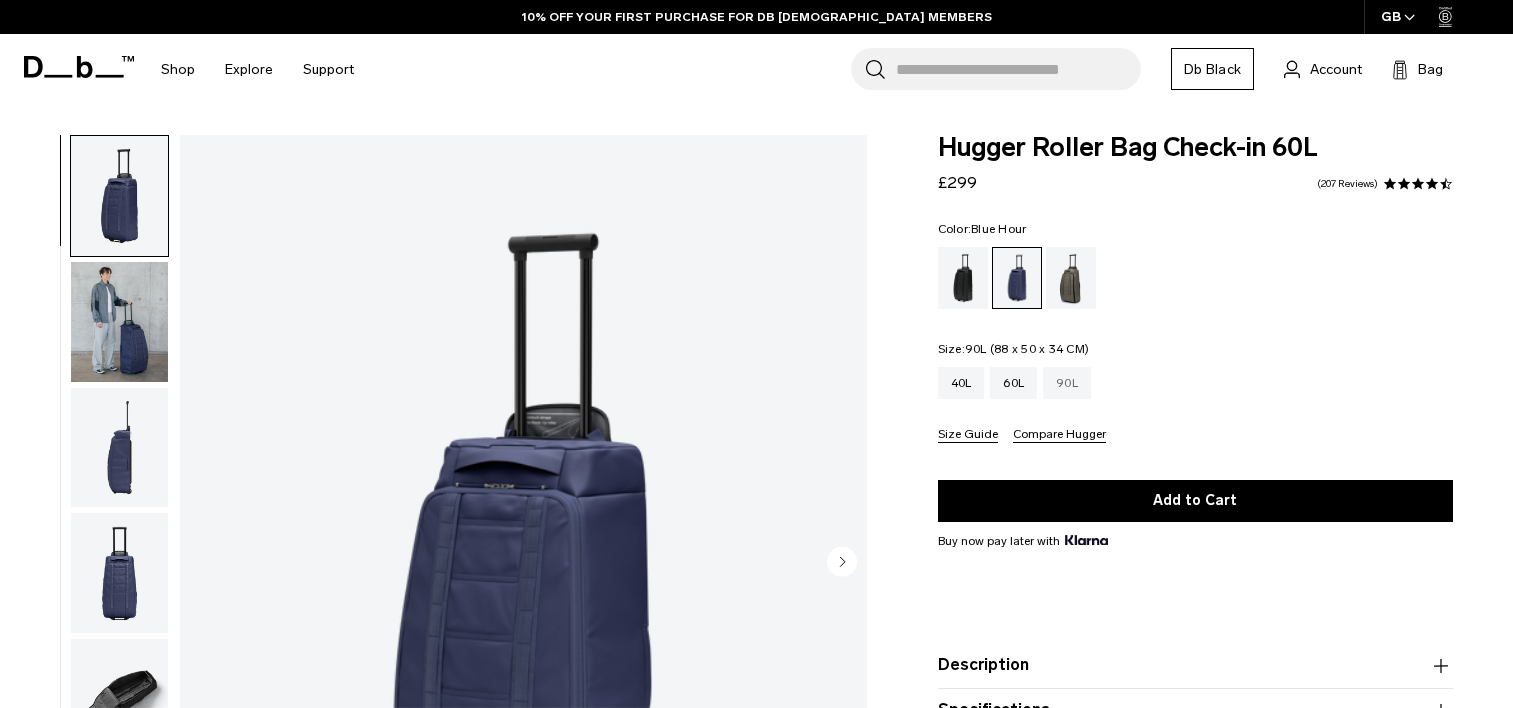 scroll, scrollTop: 0, scrollLeft: 0, axis: both 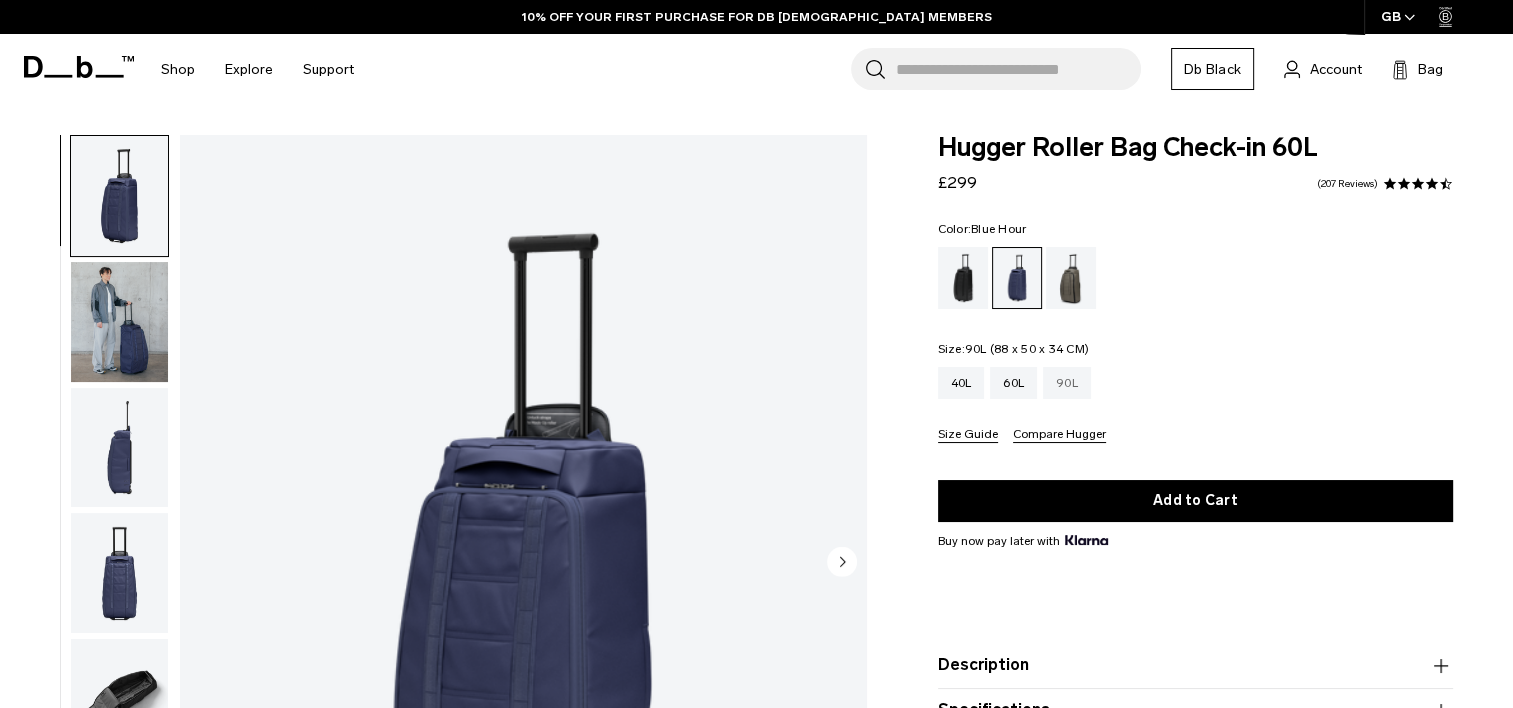click on "90L" at bounding box center (1067, 383) 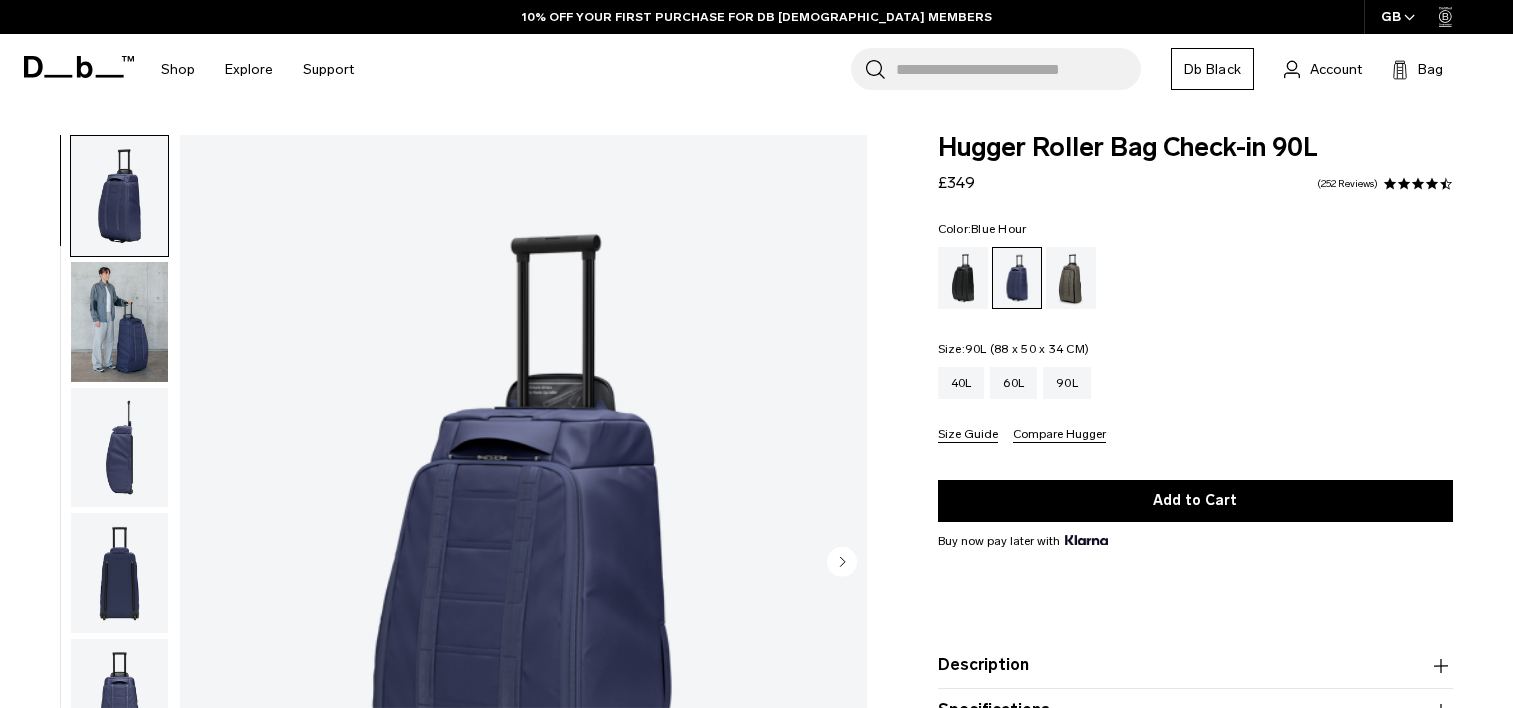 scroll, scrollTop: 0, scrollLeft: 0, axis: both 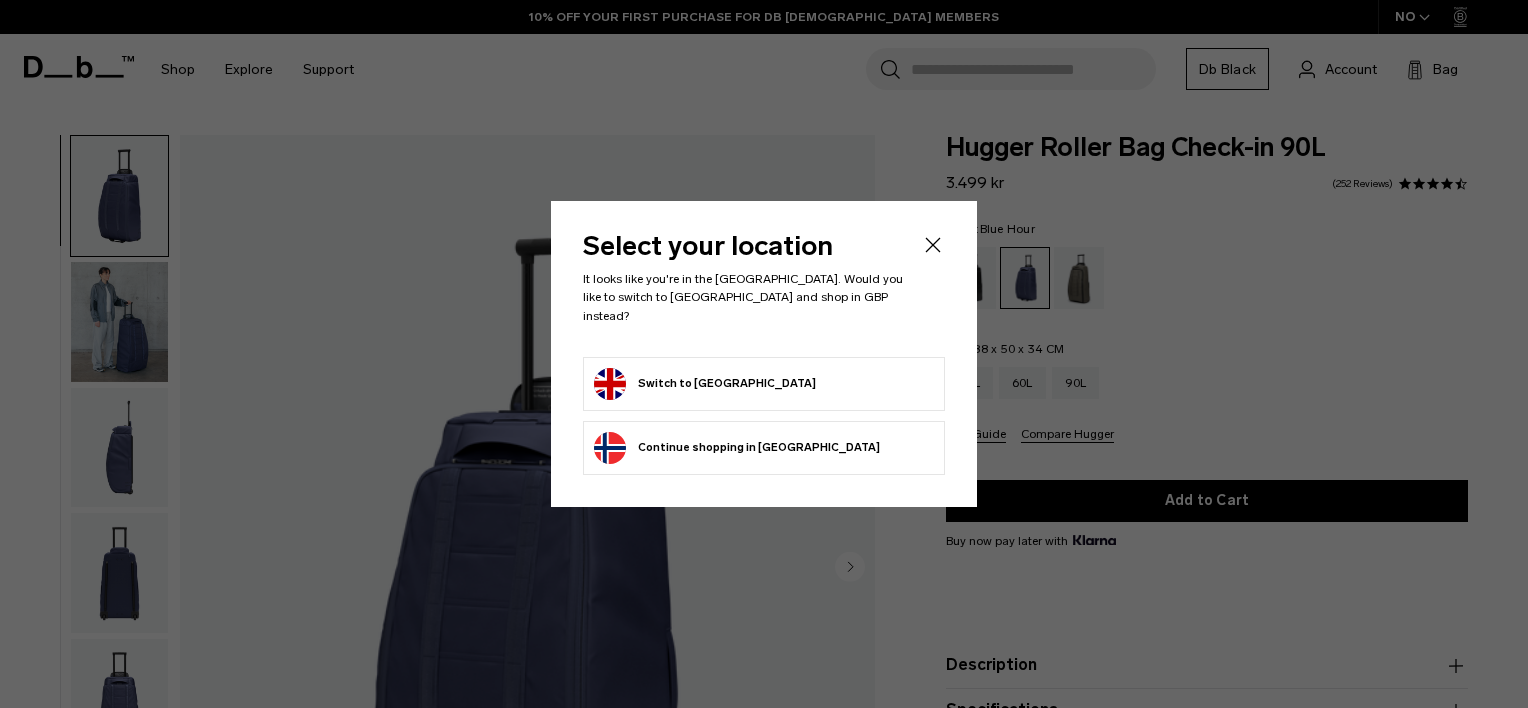 click on "Switch to United Kingdom" at bounding box center [705, 384] 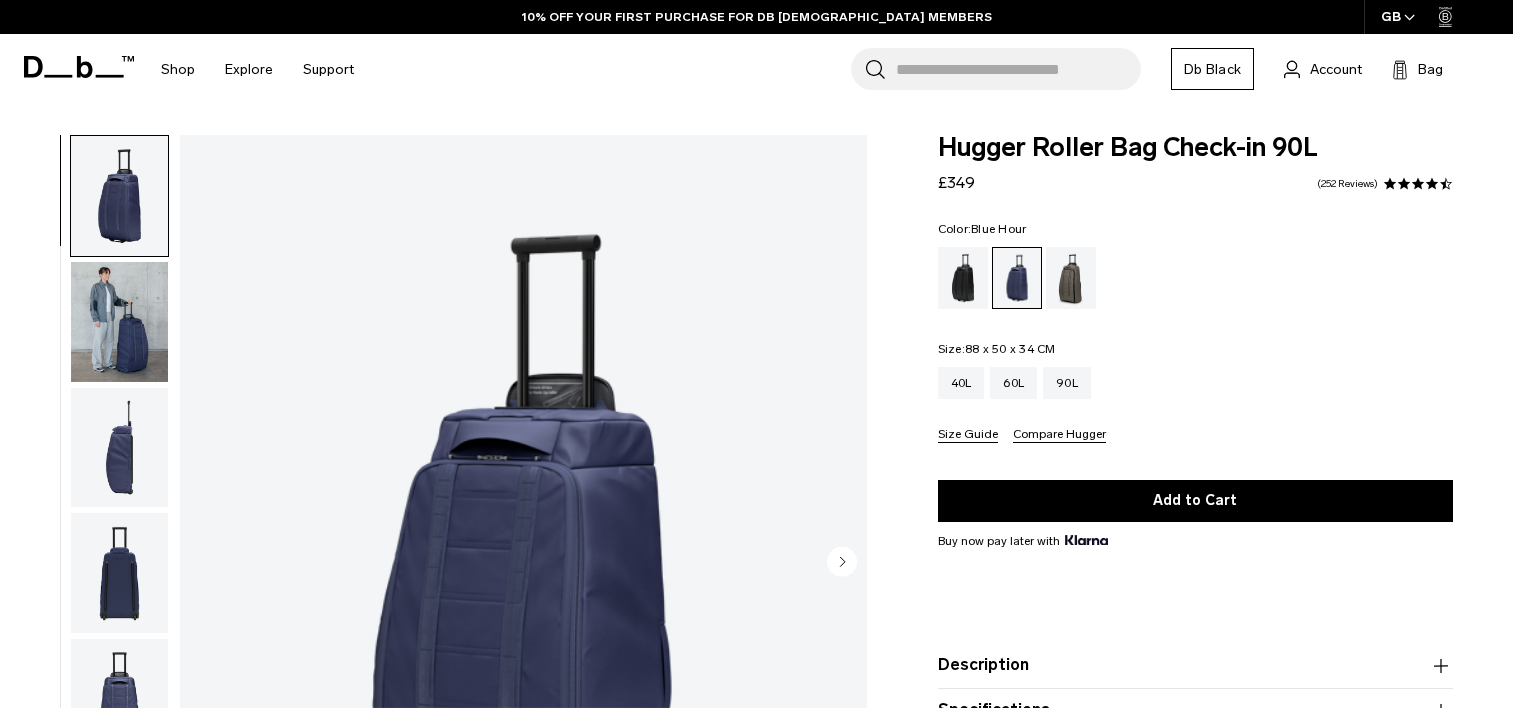 scroll, scrollTop: 0, scrollLeft: 0, axis: both 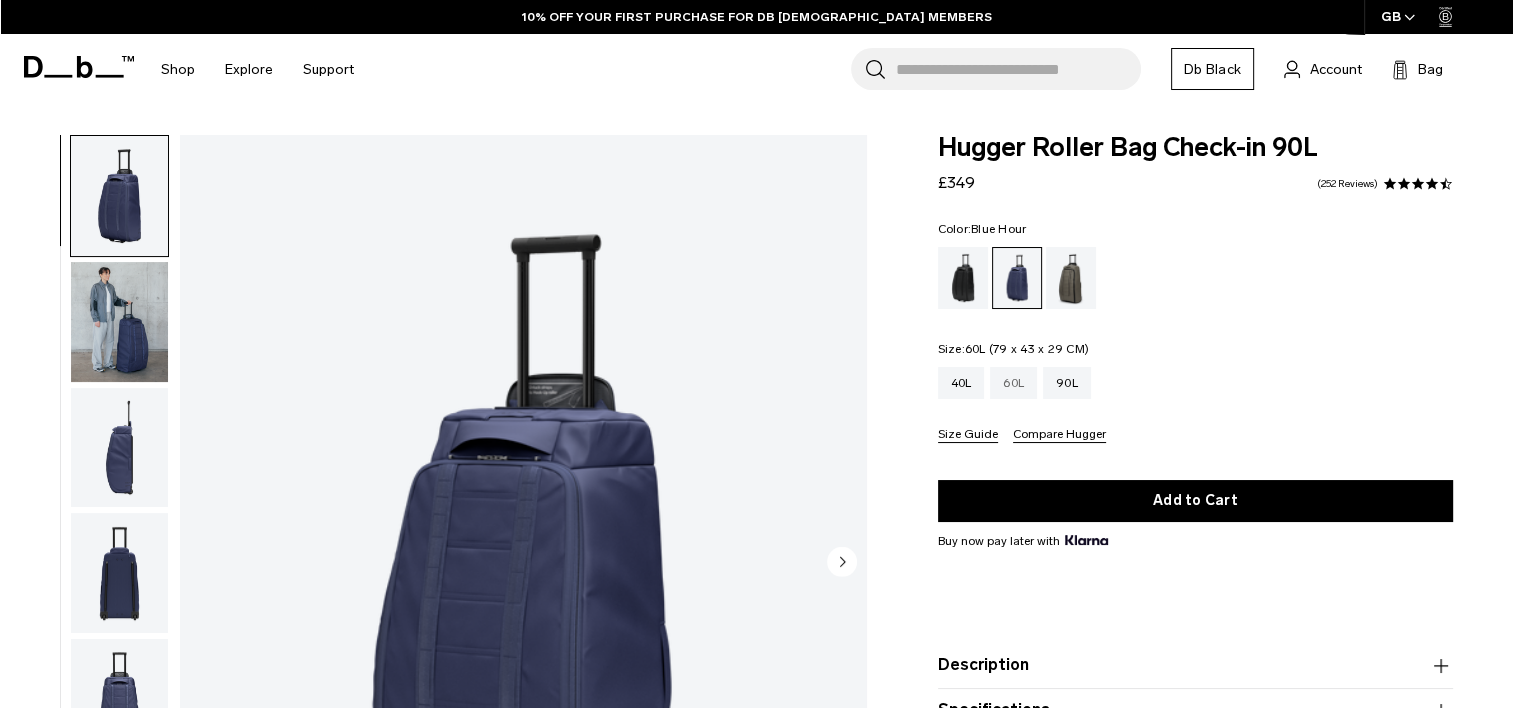 click on "60L" at bounding box center [1013, 383] 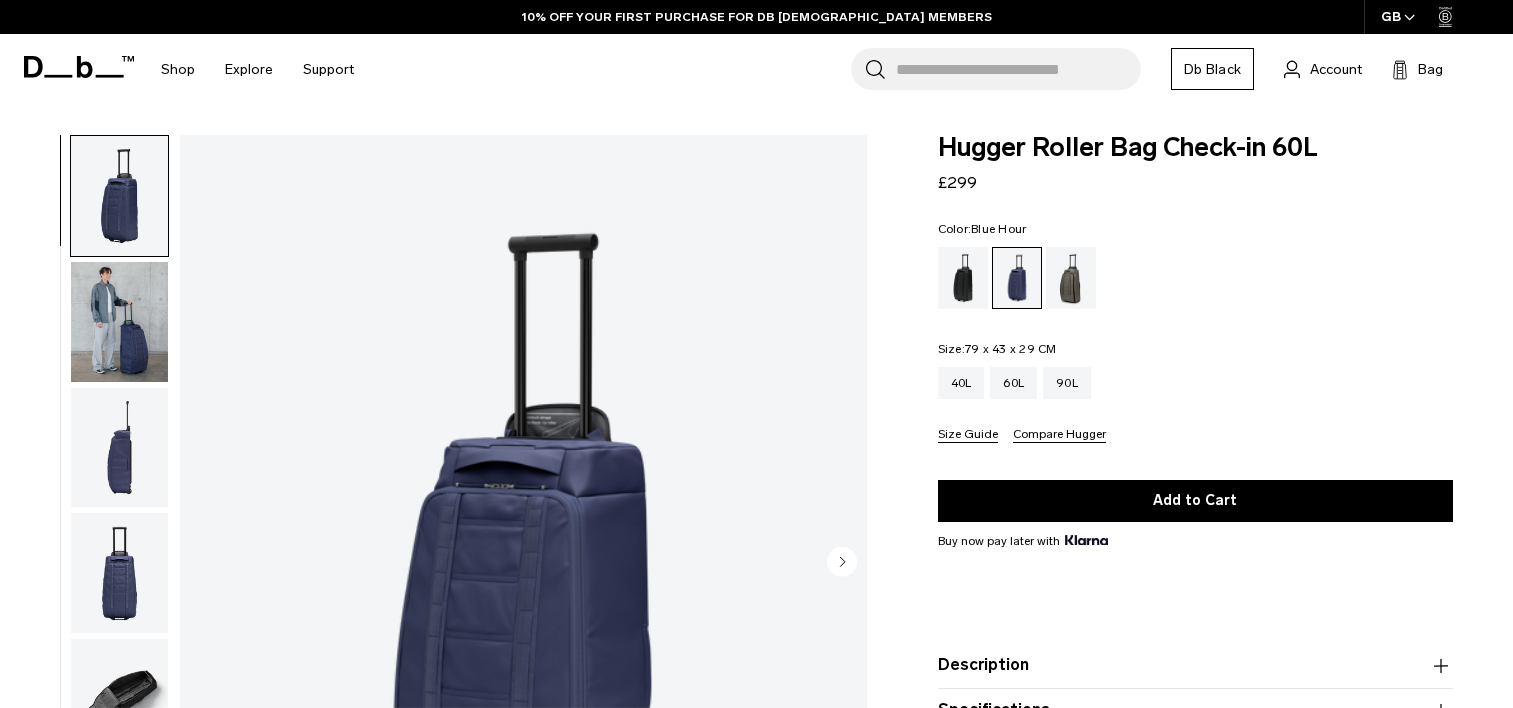 scroll, scrollTop: 0, scrollLeft: 0, axis: both 